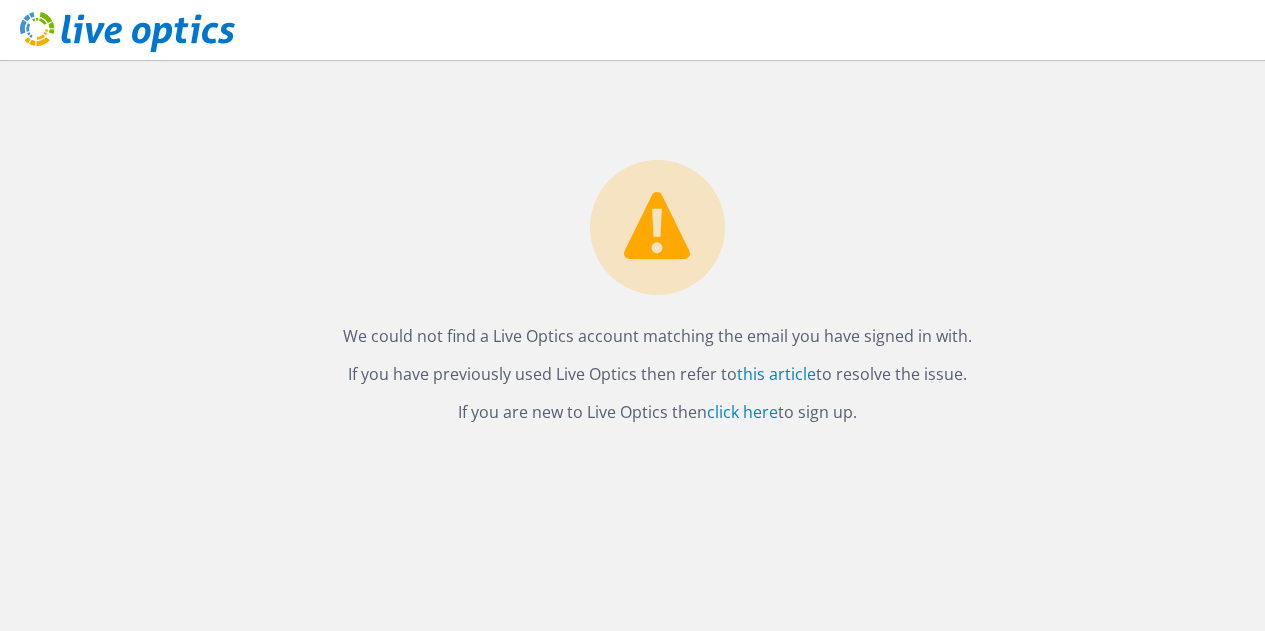 scroll, scrollTop: 0, scrollLeft: 0, axis: both 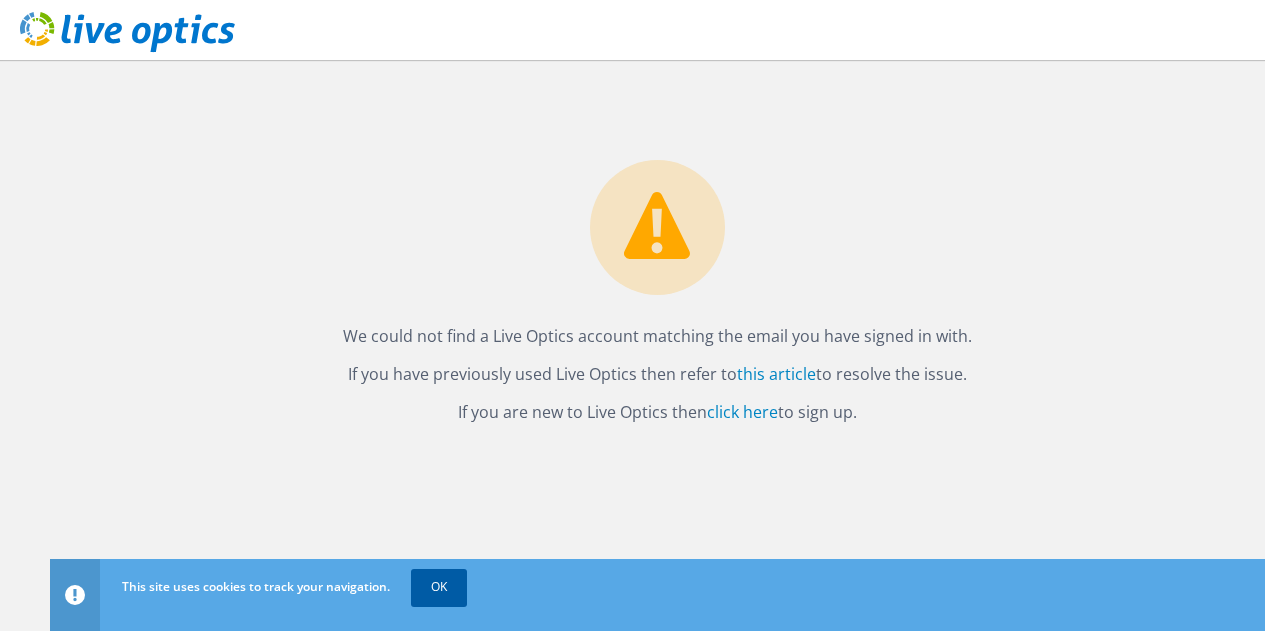click on "OK" at bounding box center (439, 587) 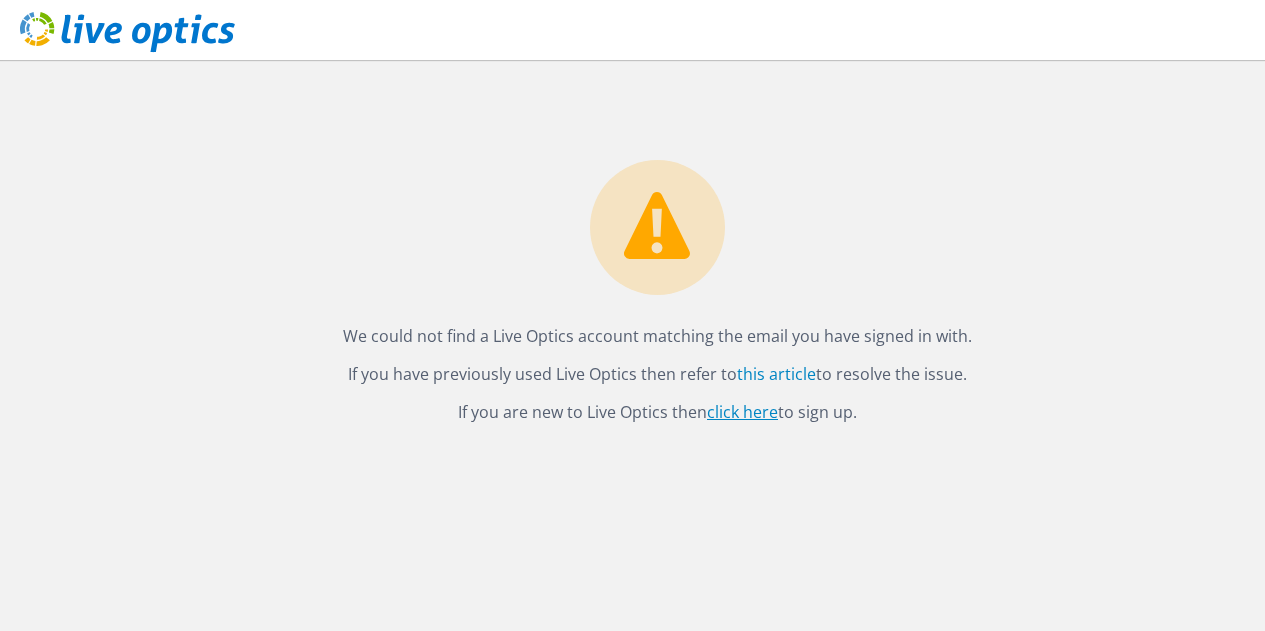 click on "click here" at bounding box center [742, 412] 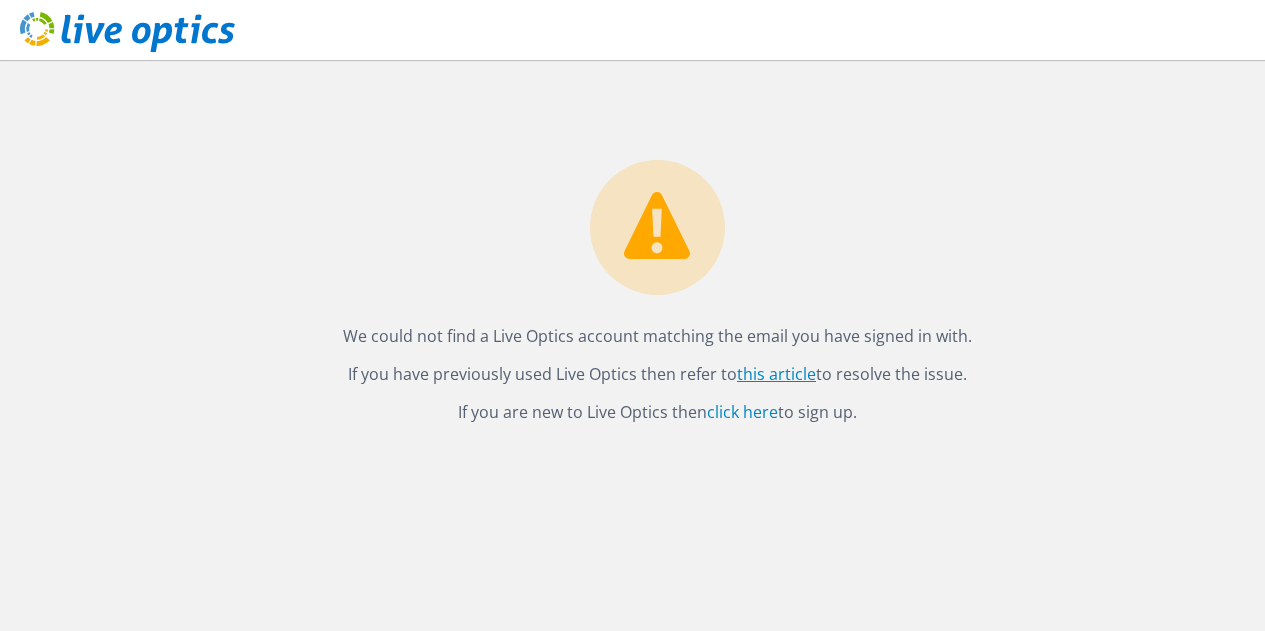 click on "this article" at bounding box center (776, 374) 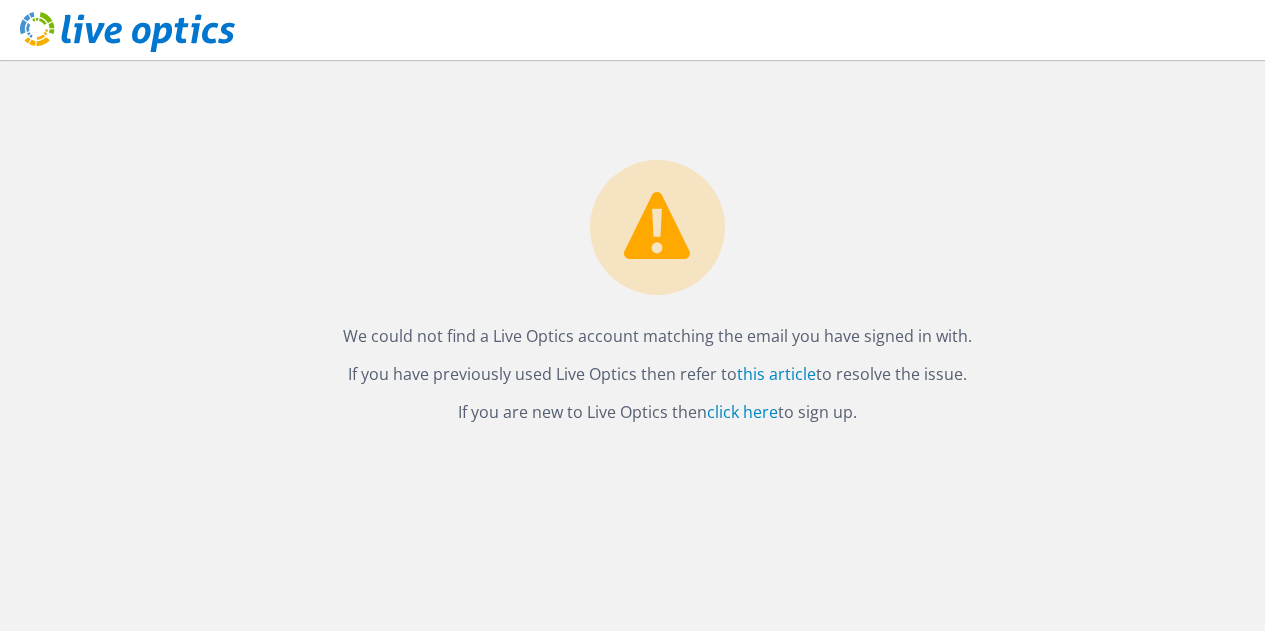 click 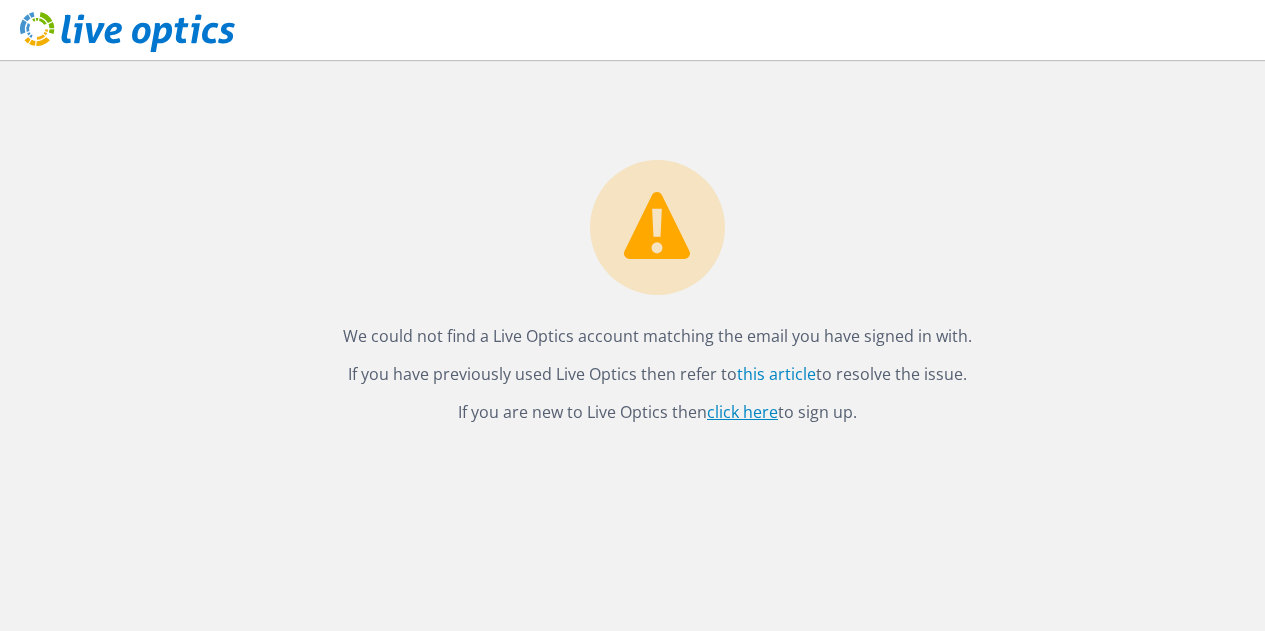 click on "click here" at bounding box center (742, 412) 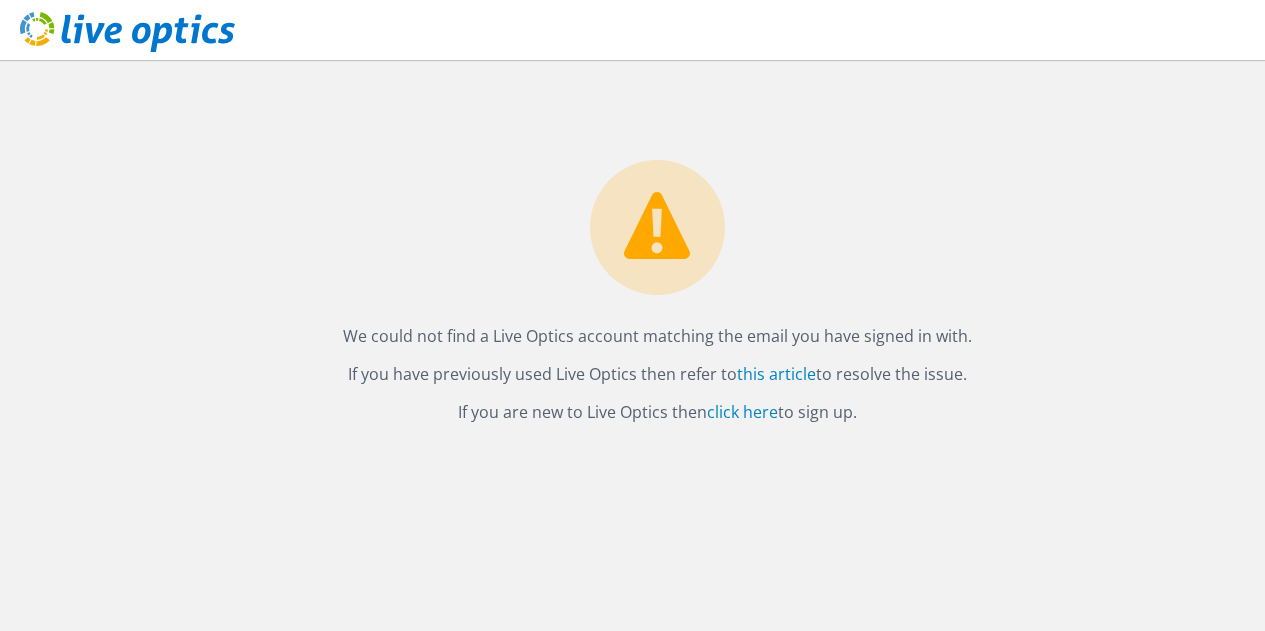 scroll, scrollTop: 0, scrollLeft: 0, axis: both 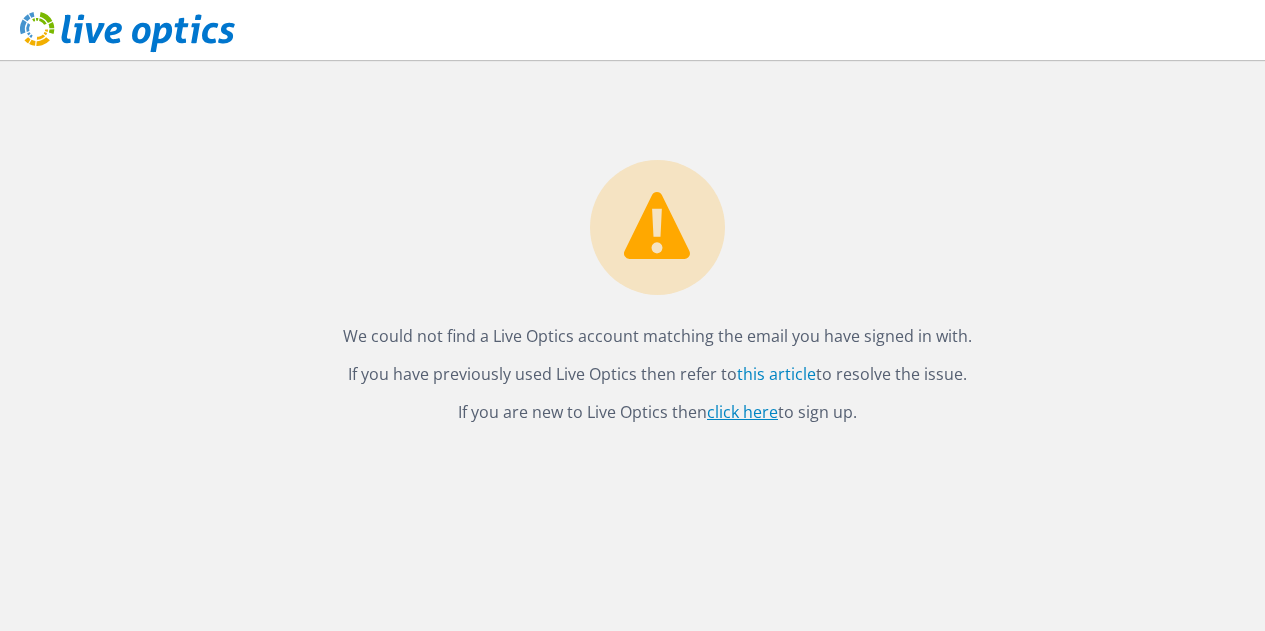 click on "click here" at bounding box center [742, 412] 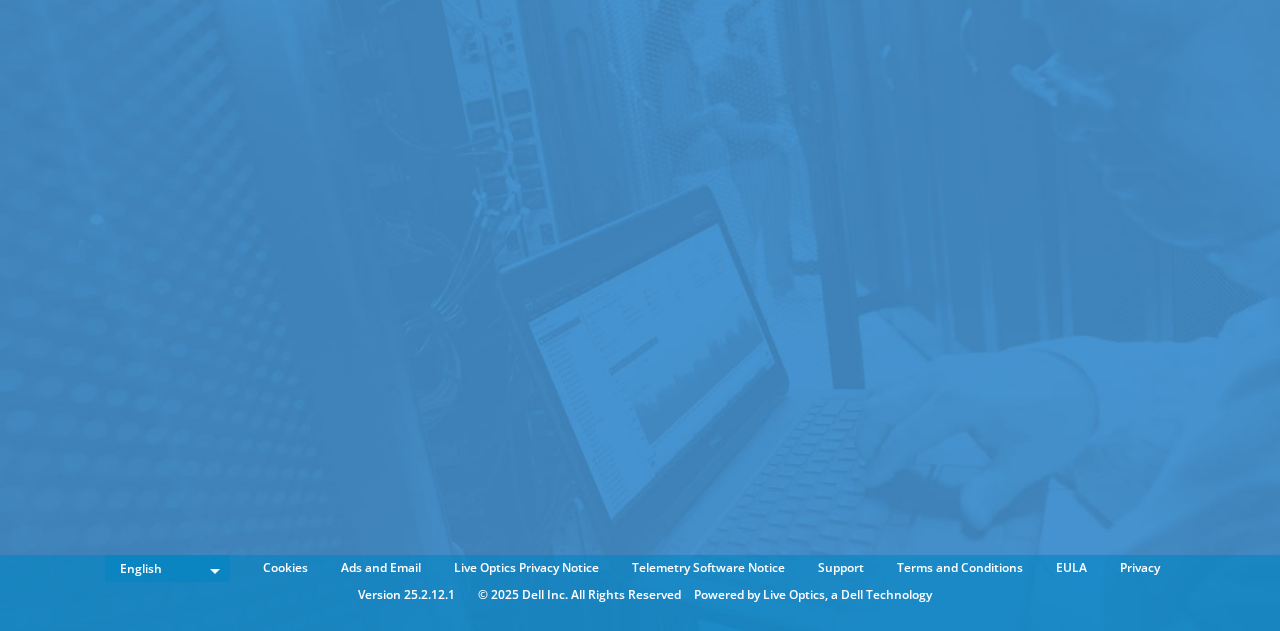 scroll, scrollTop: 0, scrollLeft: 0, axis: both 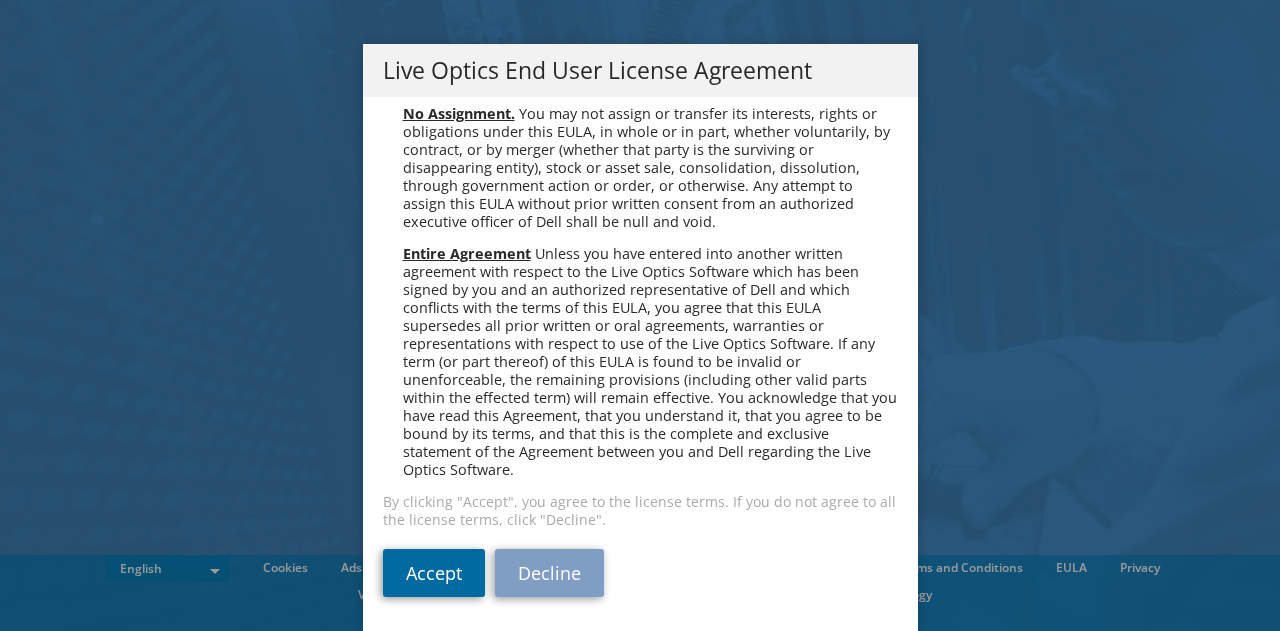 click on "Accept" at bounding box center (434, 573) 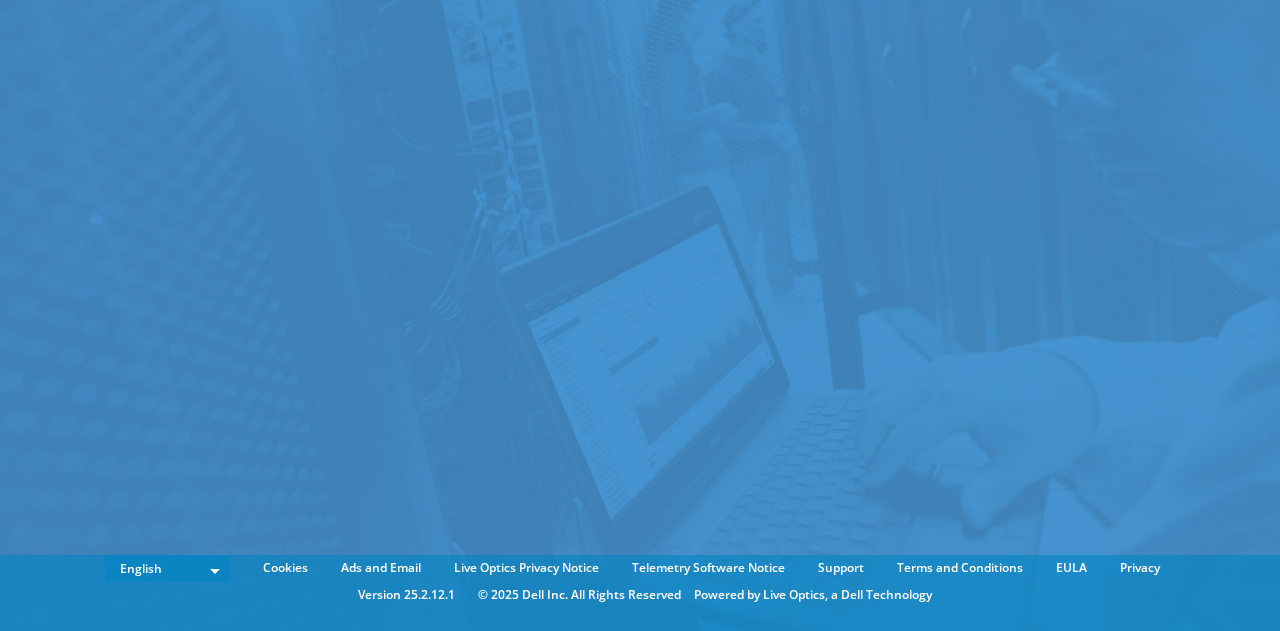 scroll, scrollTop: 0, scrollLeft: 0, axis: both 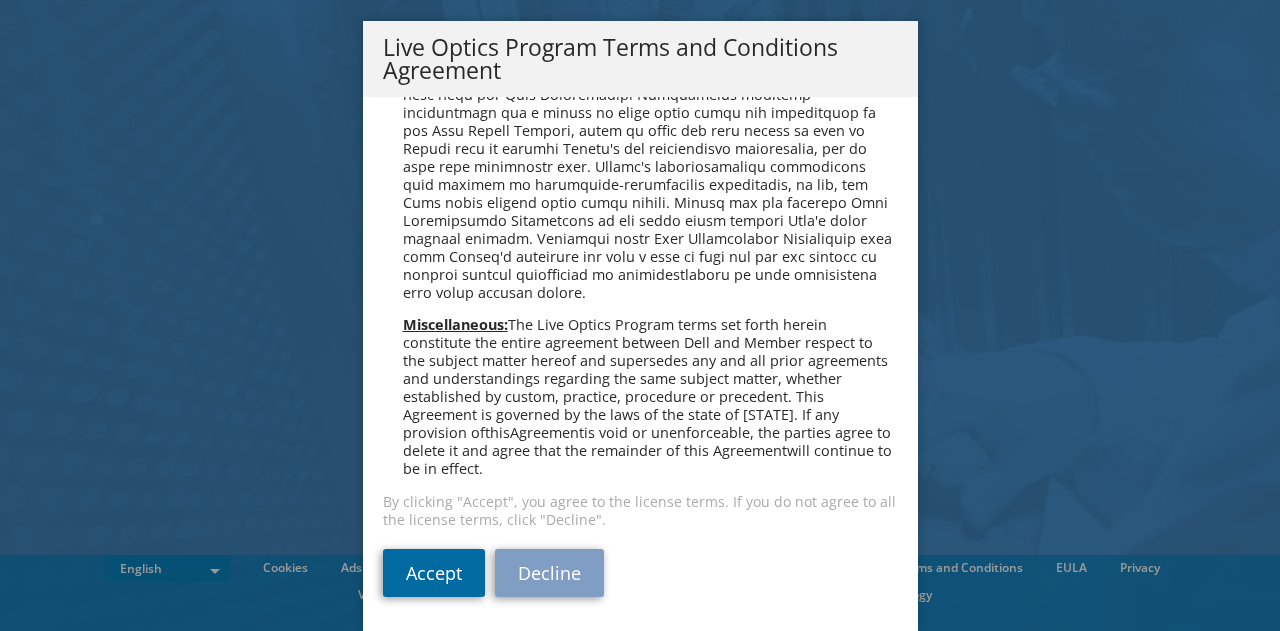 click on "Accept" at bounding box center (434, 573) 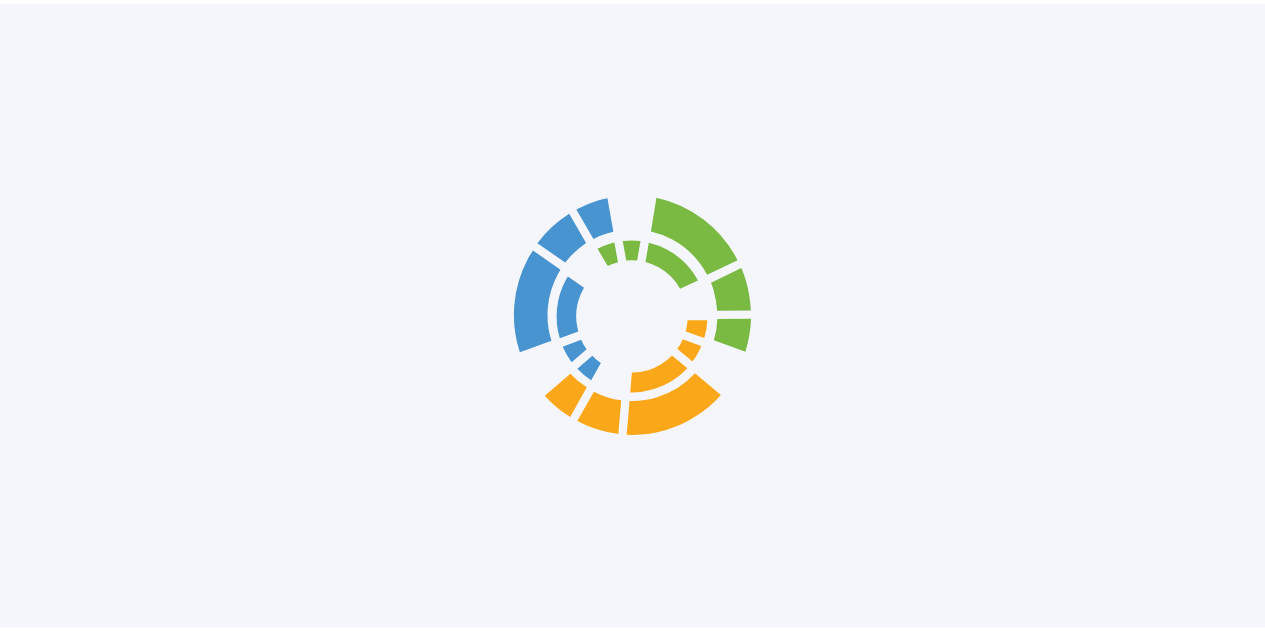 scroll, scrollTop: 0, scrollLeft: 0, axis: both 